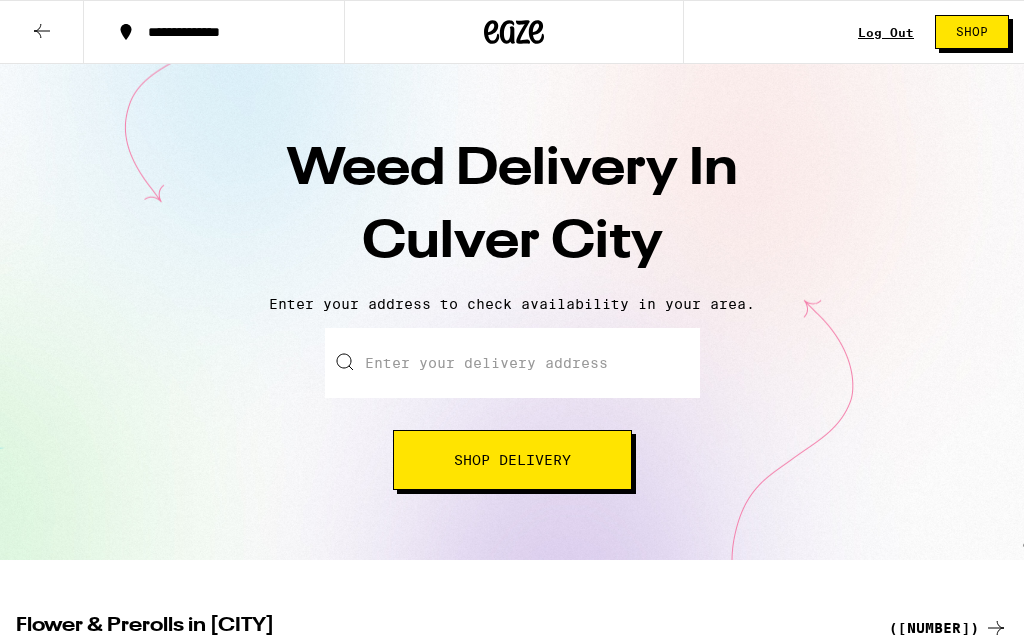 scroll, scrollTop: 0, scrollLeft: 0, axis: both 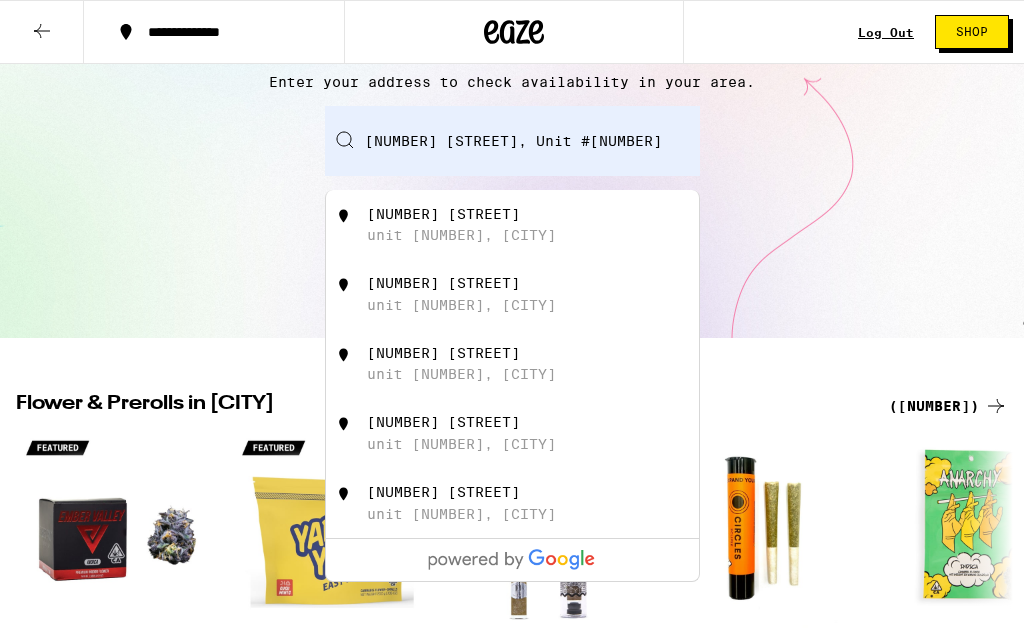click on "unit [NUMBER], [CITY]" at bounding box center (461, 235) 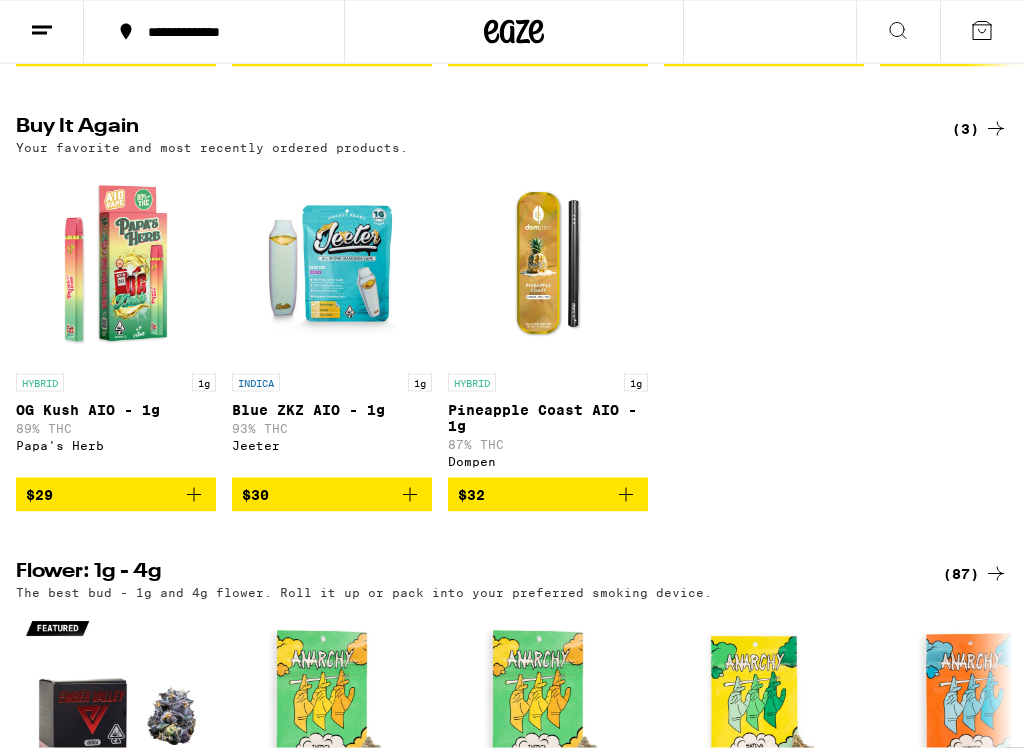 scroll, scrollTop: 645, scrollLeft: 0, axis: vertical 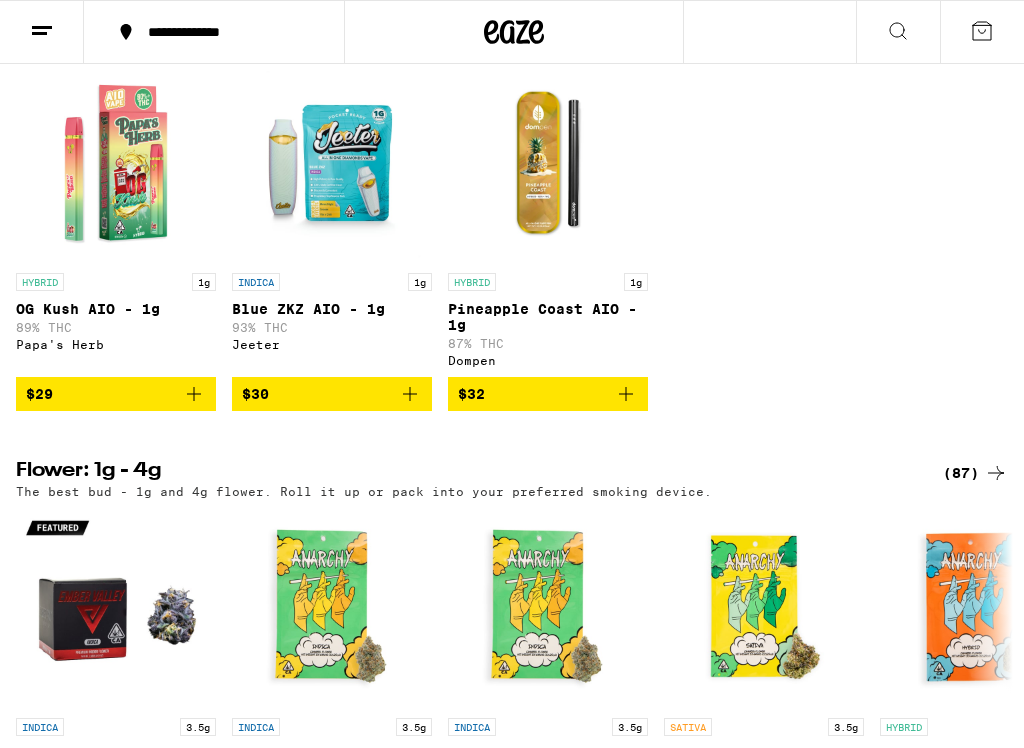 click on "$29" at bounding box center [116, 394] 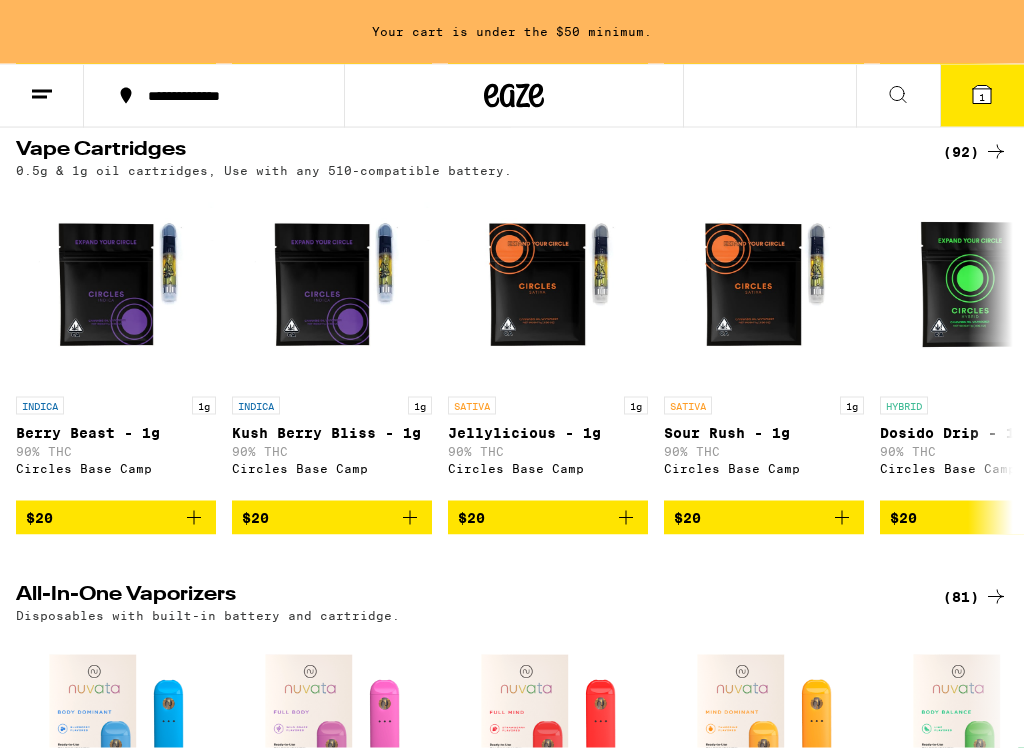 scroll, scrollTop: 2018, scrollLeft: 0, axis: vertical 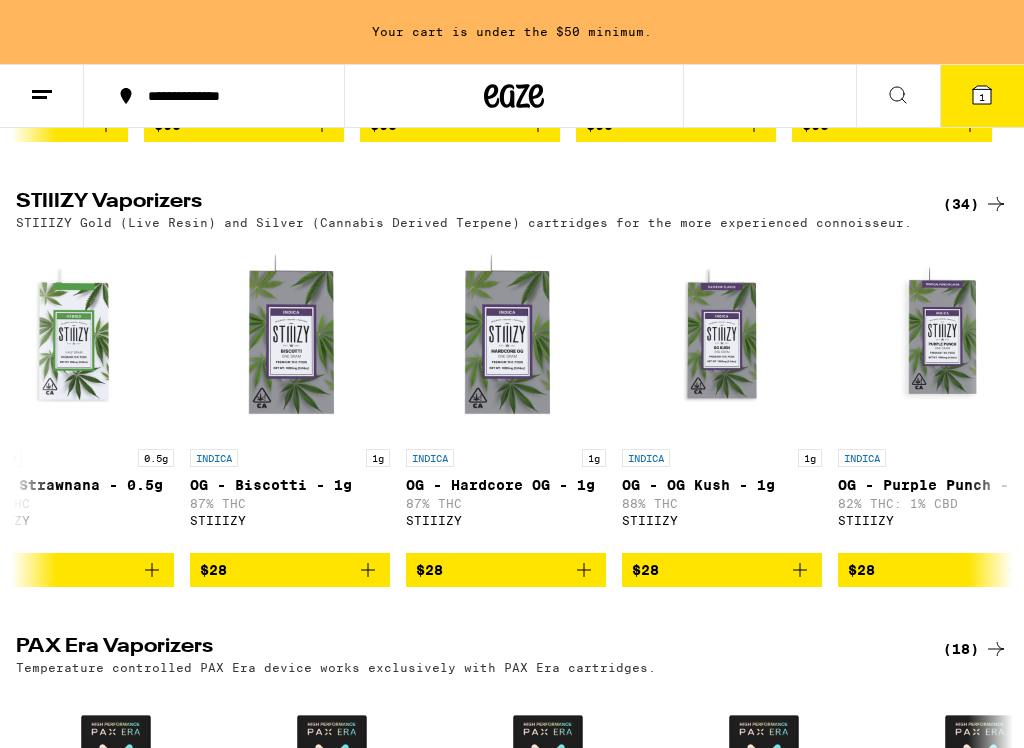 click on "$28" at bounding box center [722, 570] 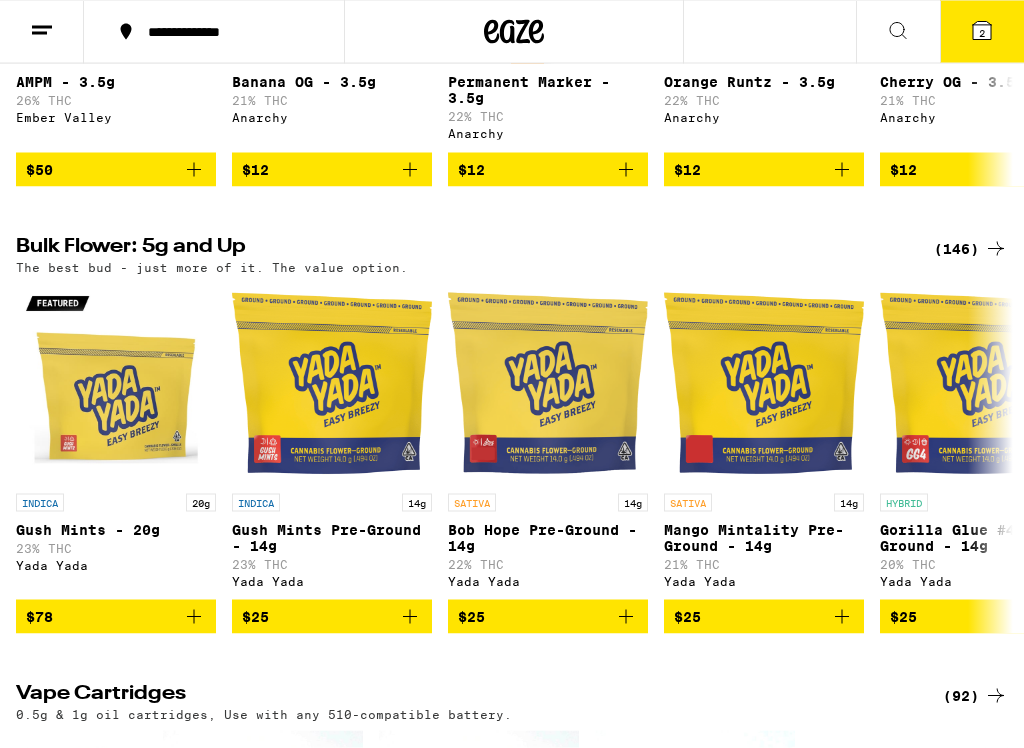 scroll, scrollTop: 1417, scrollLeft: 0, axis: vertical 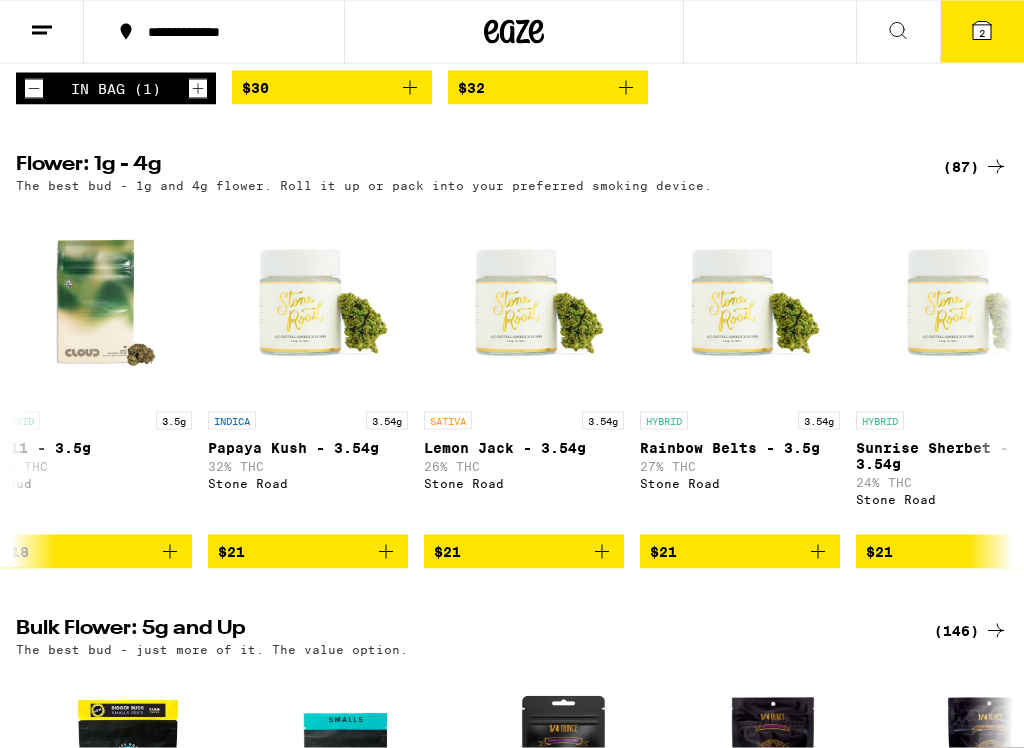 click on "$21" at bounding box center [308, 552] 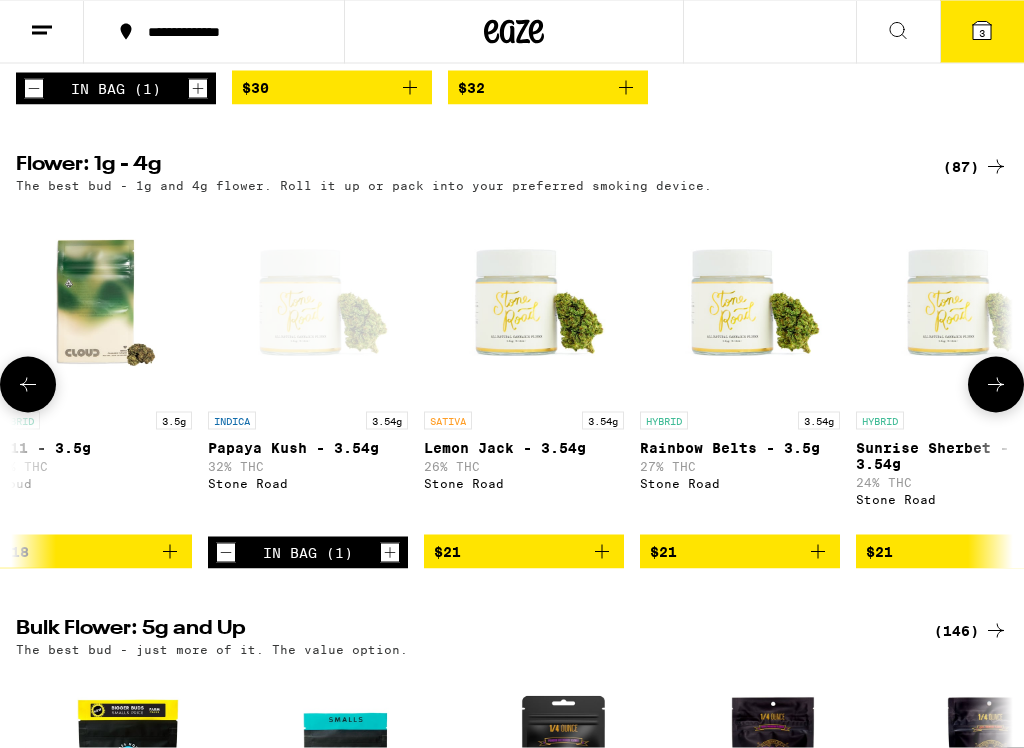 scroll, scrollTop: 1044, scrollLeft: 0, axis: vertical 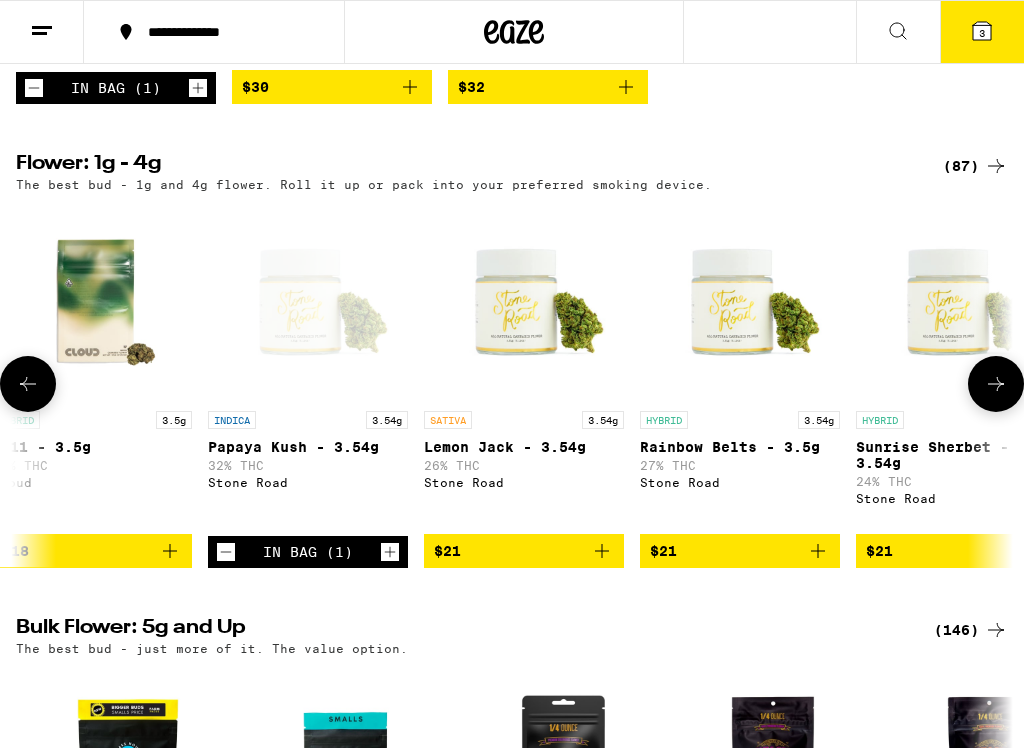 click 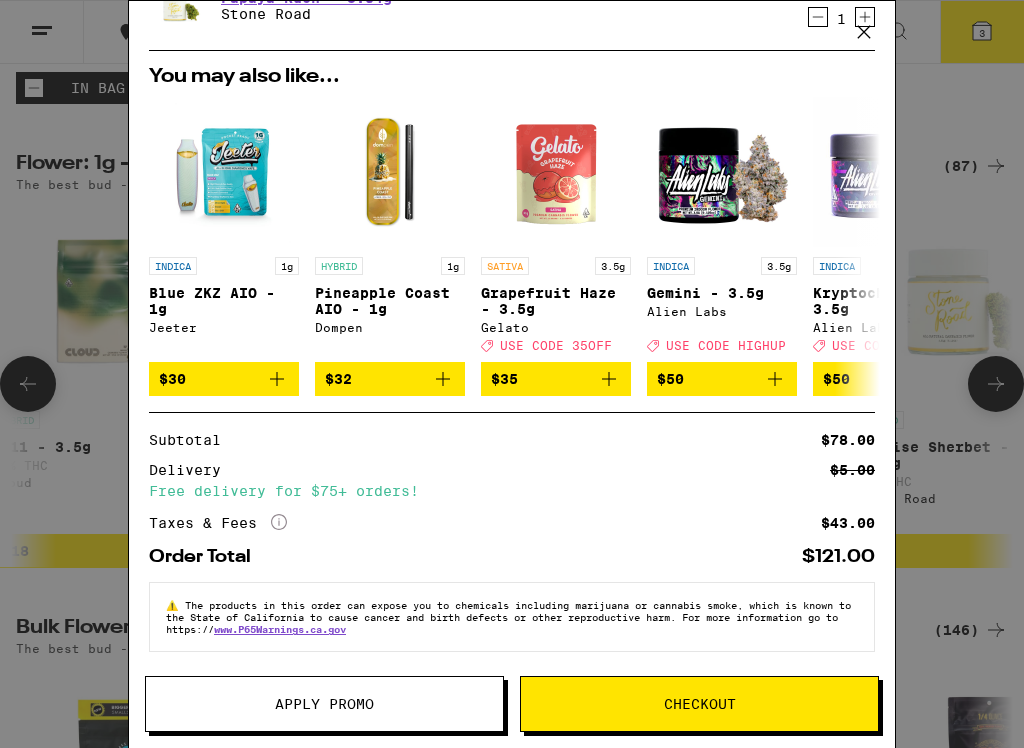 scroll, scrollTop: 256, scrollLeft: 0, axis: vertical 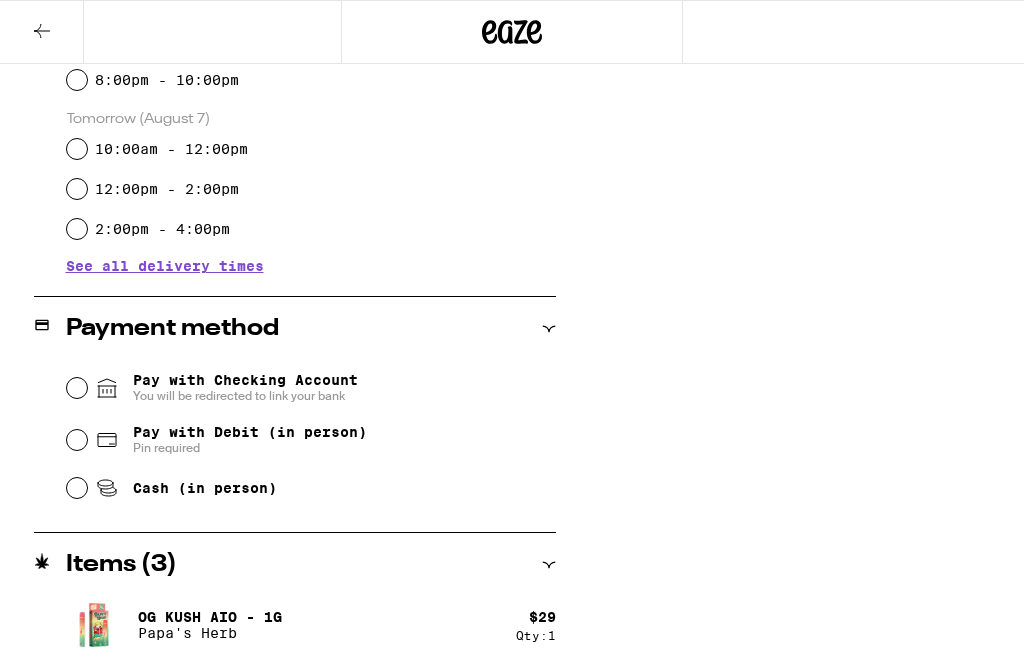 click on "Payment method" at bounding box center (295, 329) 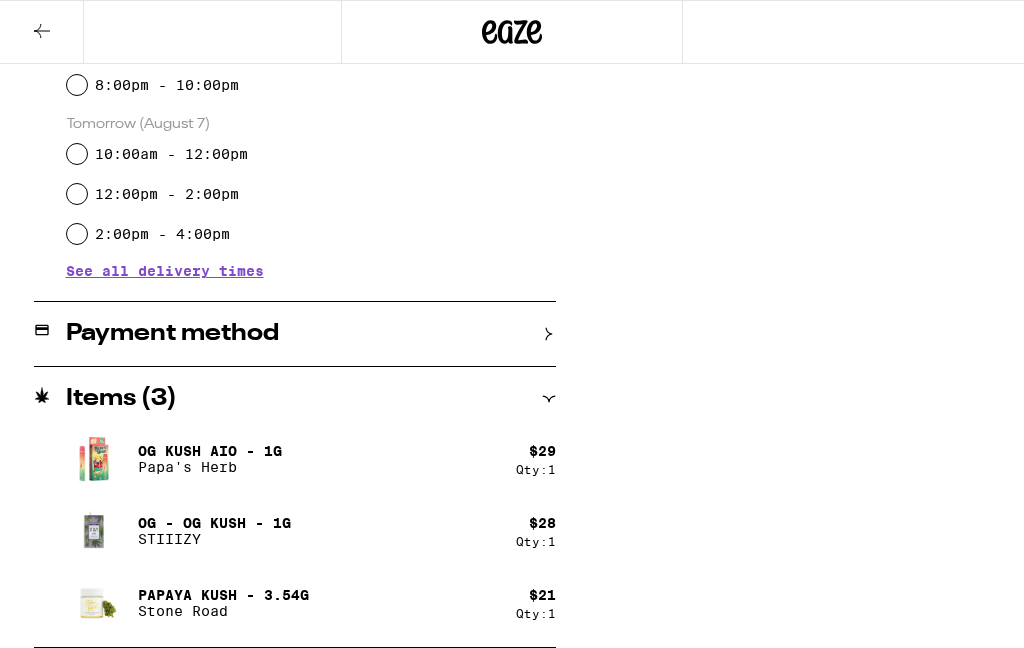 scroll, scrollTop: 631, scrollLeft: 0, axis: vertical 